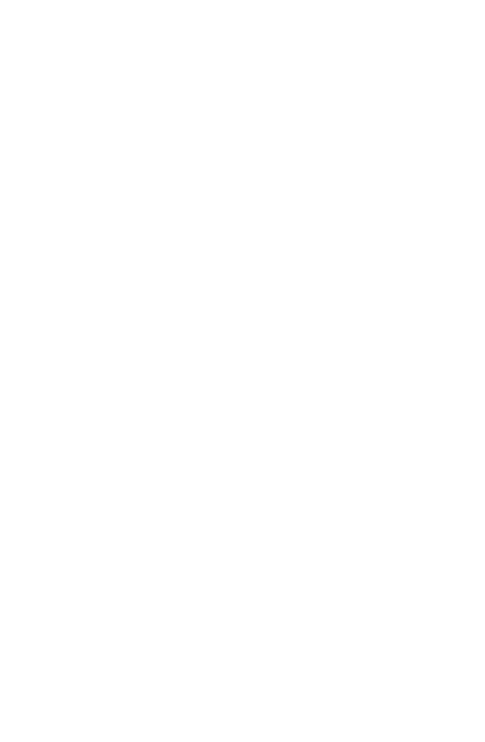 scroll, scrollTop: 0, scrollLeft: 0, axis: both 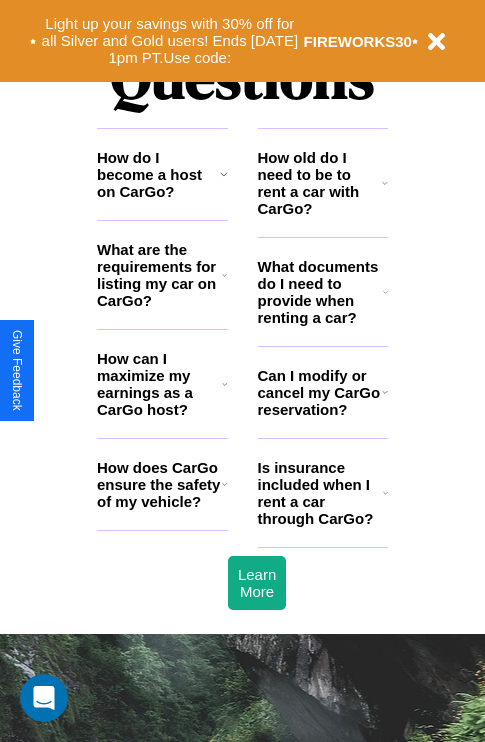 click on "What documents do I need to provide when renting a car?" at bounding box center (321, 292) 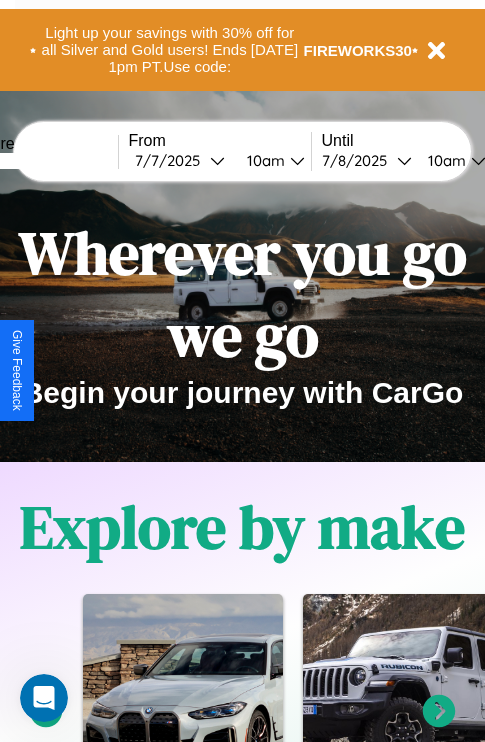 scroll, scrollTop: 0, scrollLeft: 0, axis: both 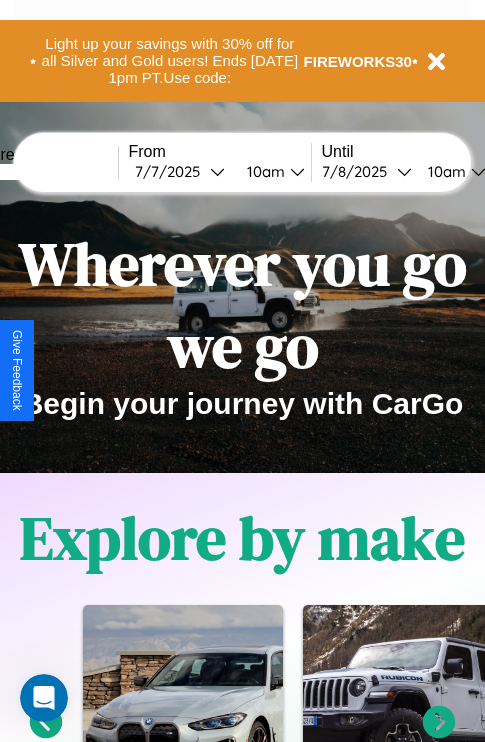 click at bounding box center (43, 172) 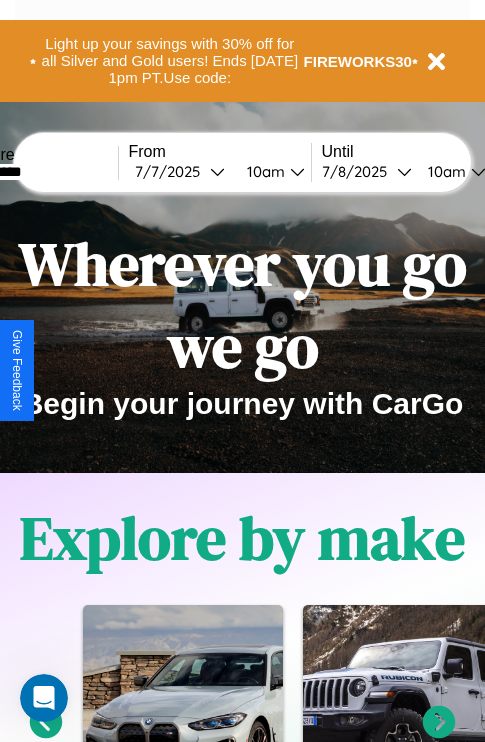 type on "*********" 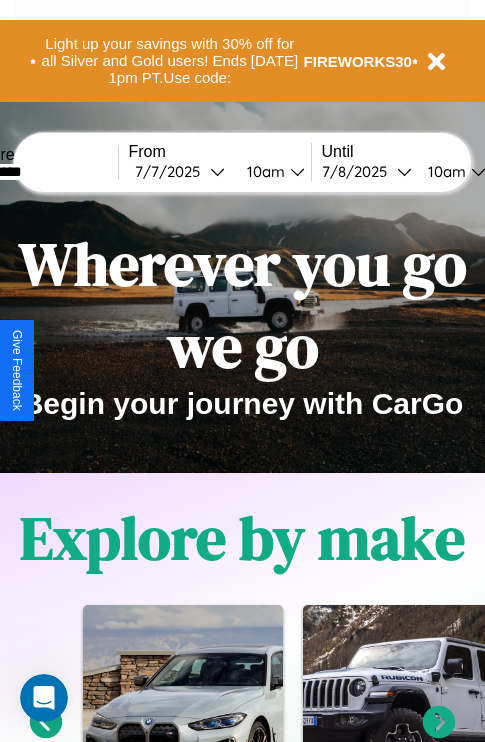 click on "7 / 7 / 2025" at bounding box center [172, 171] 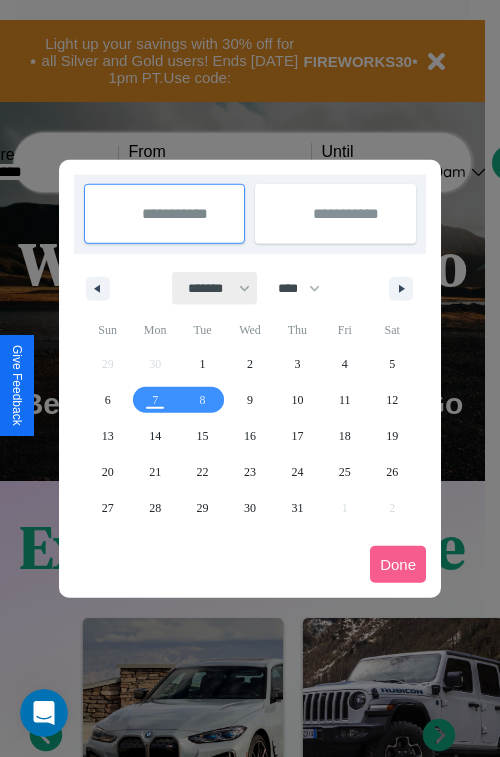 click on "******* ******** ***** ***** *** **** **** ****** ********* ******* ******** ********" at bounding box center (215, 288) 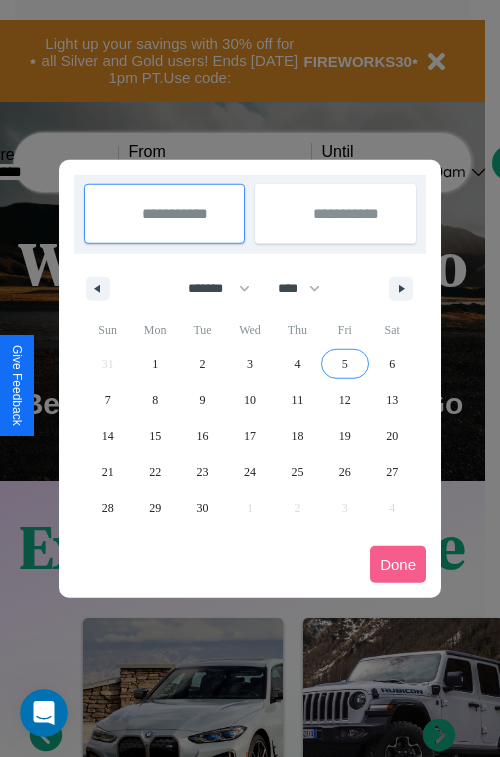click on "5" at bounding box center (345, 364) 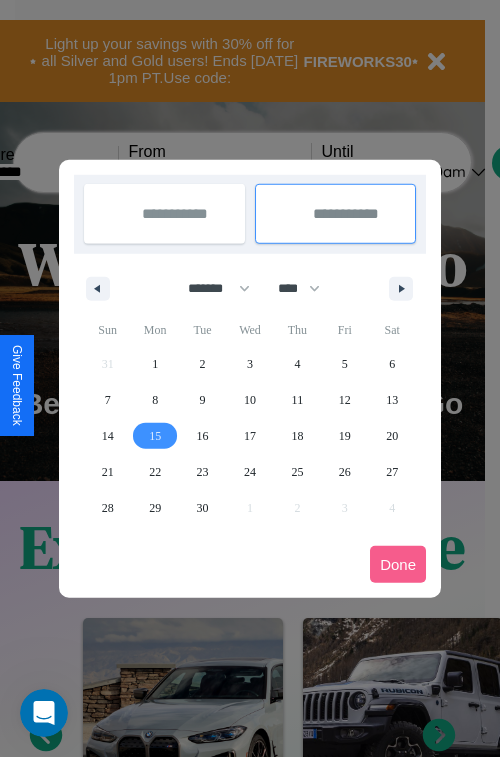 click on "15" at bounding box center (155, 436) 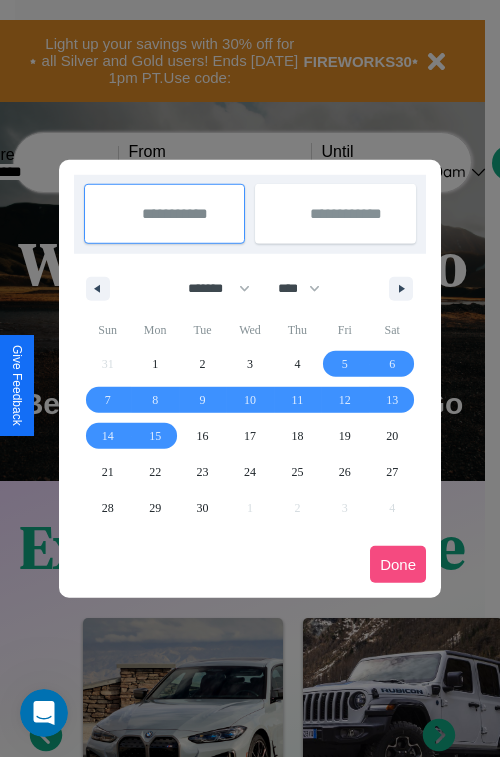 click on "Done" at bounding box center [398, 564] 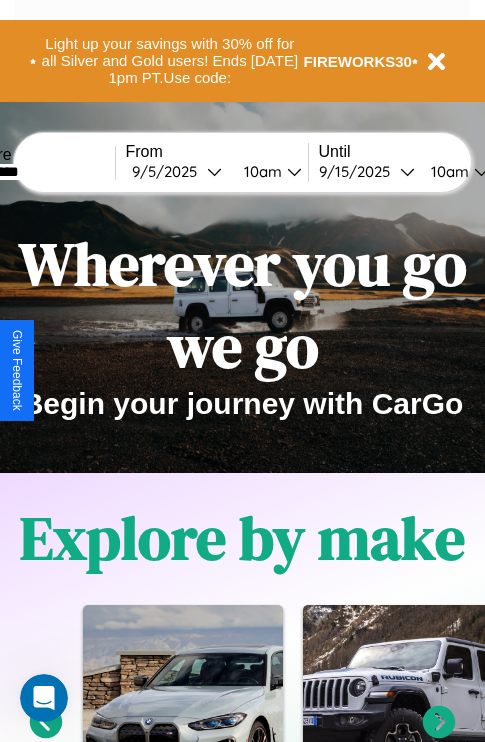 scroll, scrollTop: 0, scrollLeft: 72, axis: horizontal 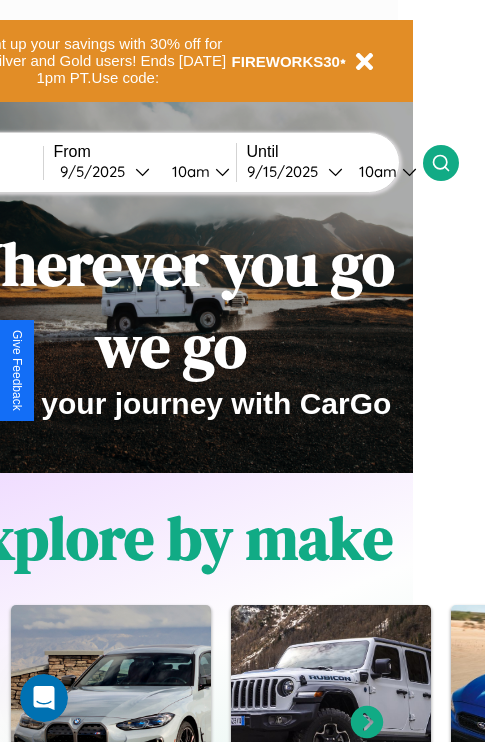 click 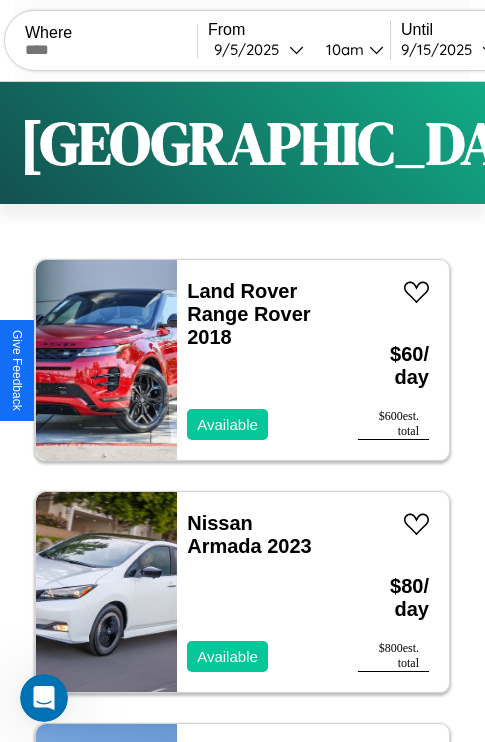 scroll, scrollTop: 95, scrollLeft: 0, axis: vertical 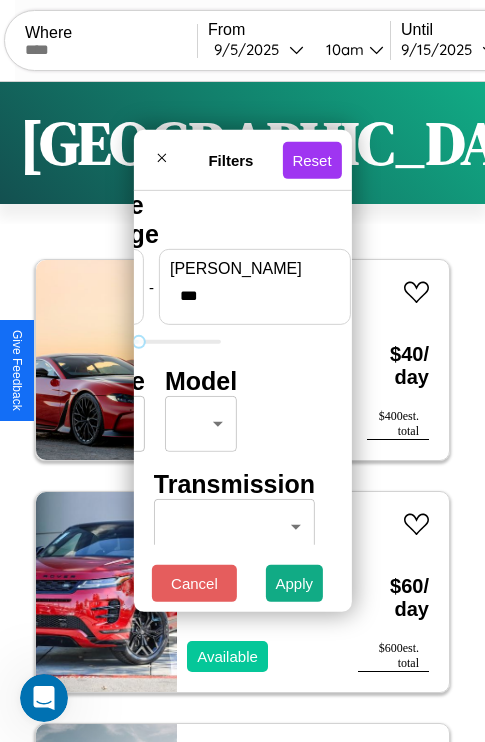 type on "***" 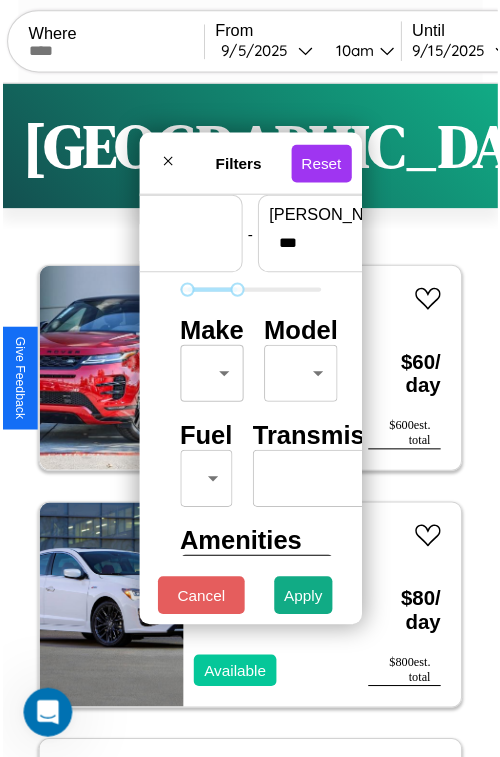 scroll, scrollTop: 59, scrollLeft: 0, axis: vertical 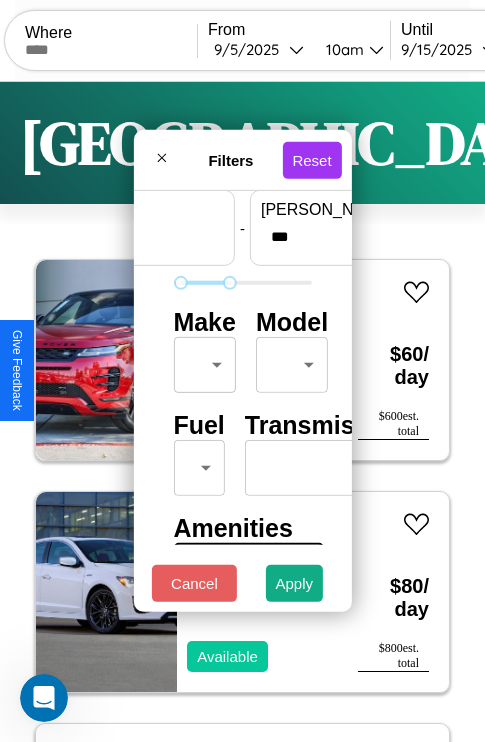 type on "**" 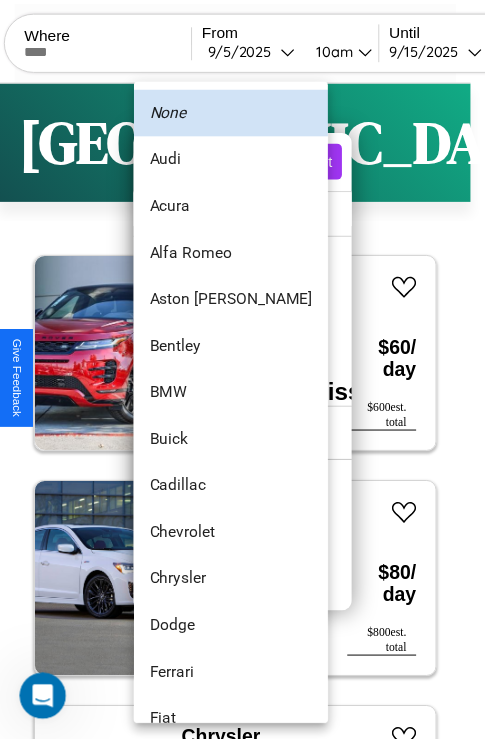 scroll, scrollTop: 182, scrollLeft: 0, axis: vertical 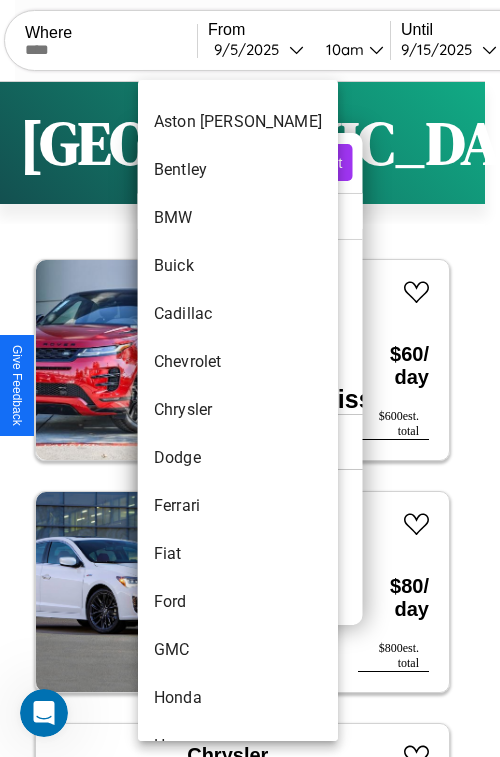 click on "Chrysler" at bounding box center (238, 410) 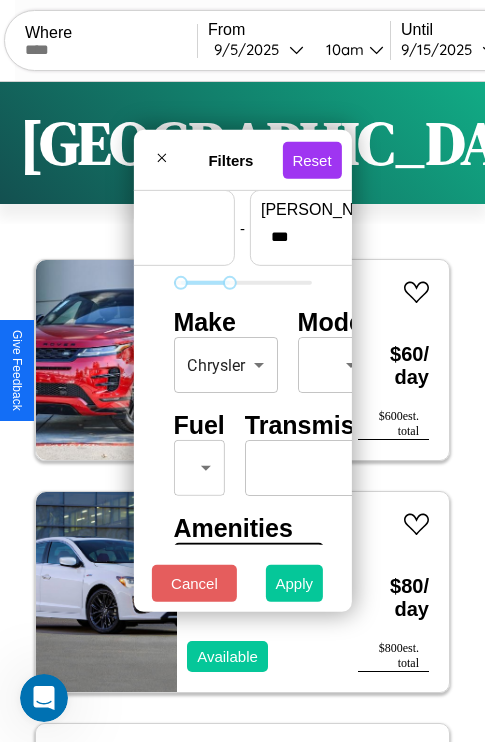 click on "Apply" at bounding box center [295, 583] 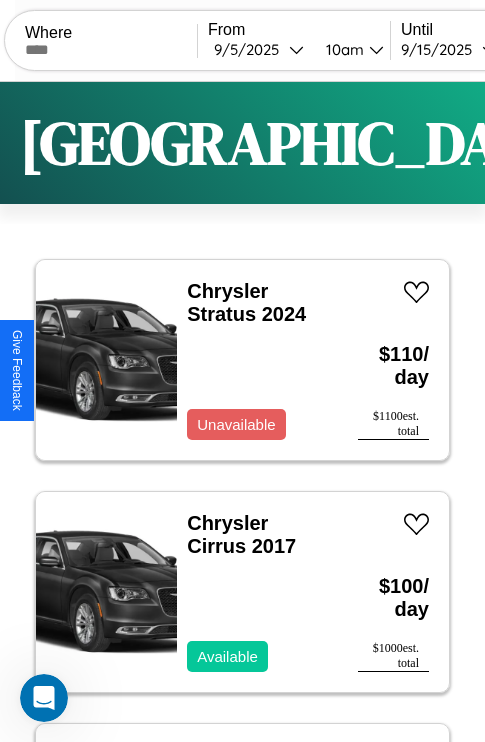 scroll, scrollTop: 94, scrollLeft: 0, axis: vertical 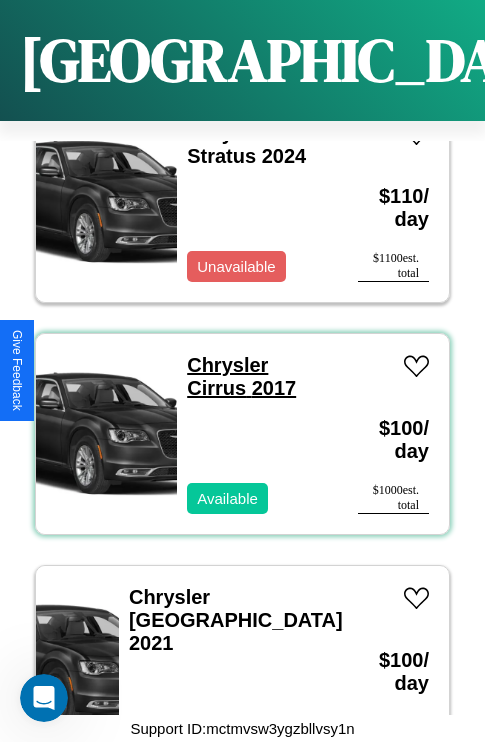 click on "Chrysler   Cirrus   2017" at bounding box center [241, 376] 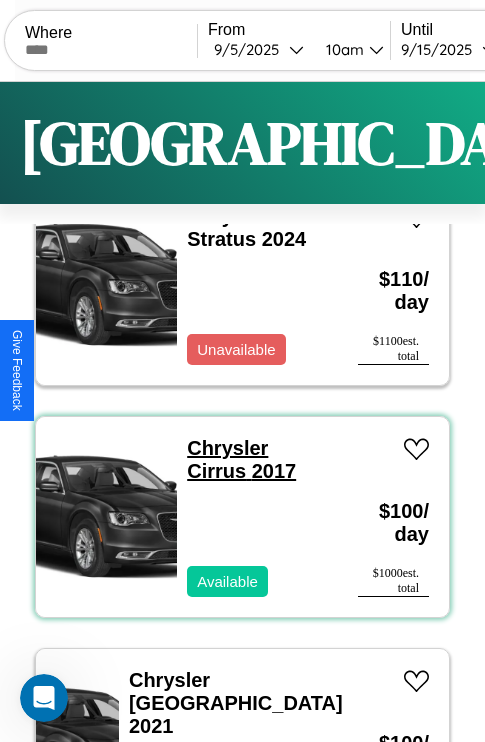scroll, scrollTop: 0, scrollLeft: 0, axis: both 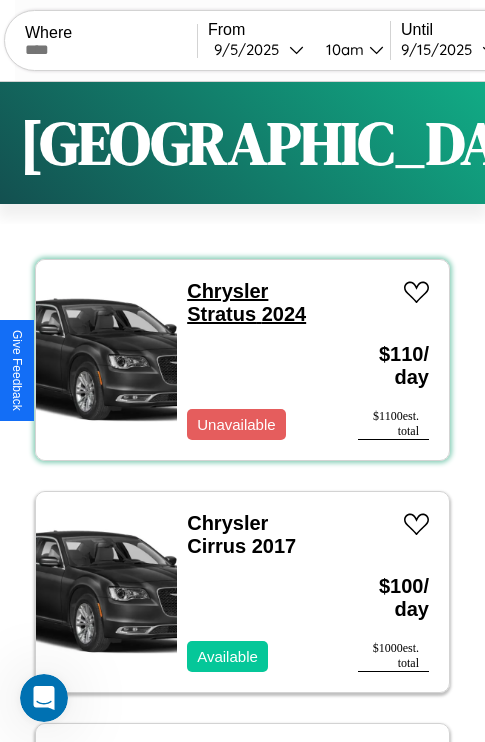 click on "Chrysler   Stratus   2024" at bounding box center [246, 302] 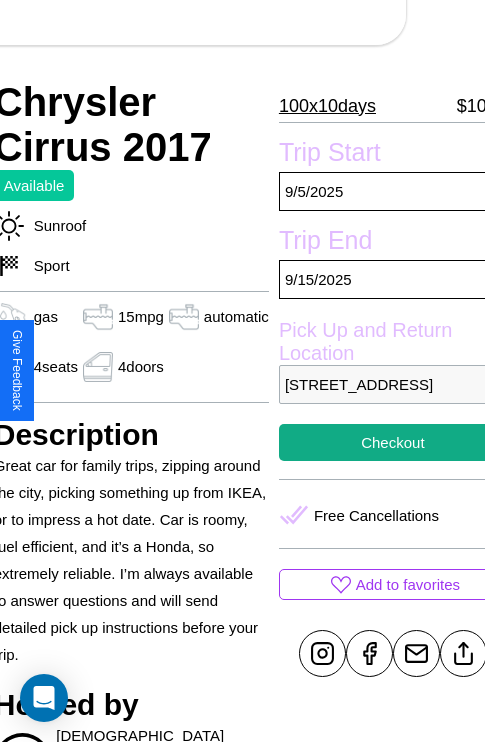 scroll, scrollTop: 427, scrollLeft: 84, axis: both 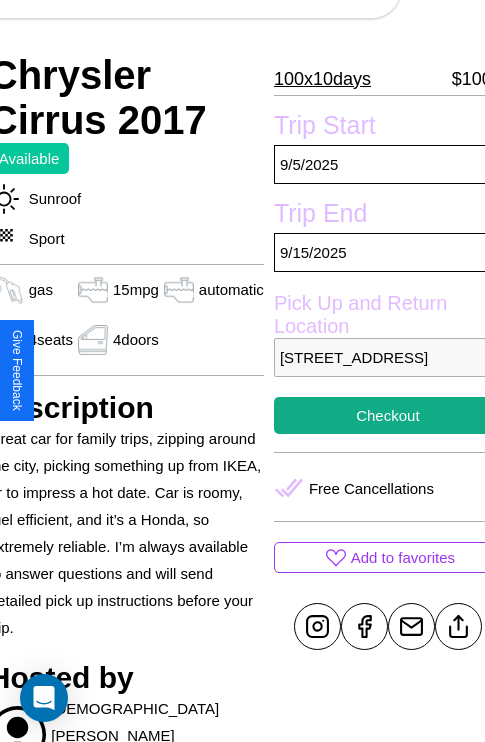 click on "8500 Fifth Street  Melbourne Victoria 15202 Australia" at bounding box center (388, 357) 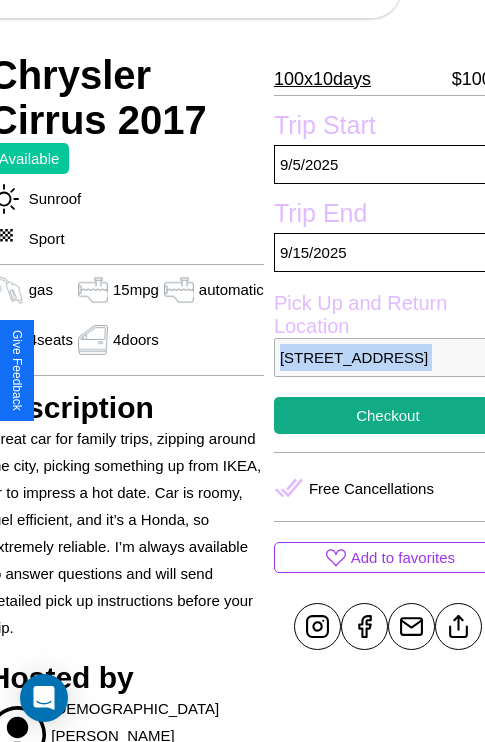 click on "8500 Fifth Street  Melbourne Victoria 15202 Australia" at bounding box center [388, 357] 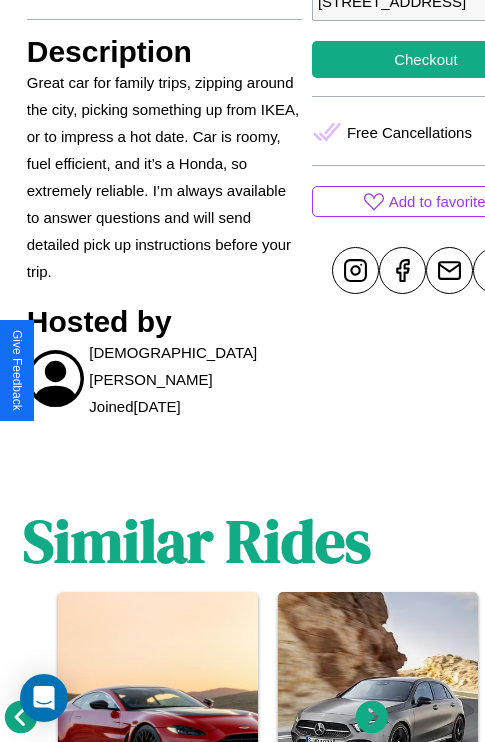 scroll, scrollTop: 936, scrollLeft: 30, axis: both 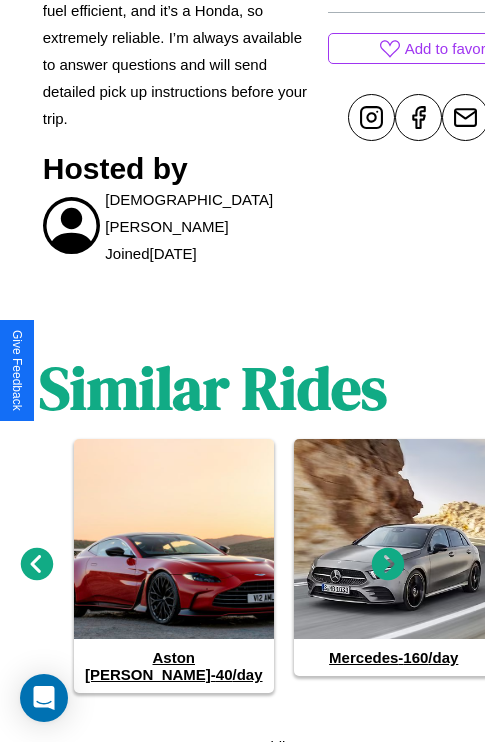 click 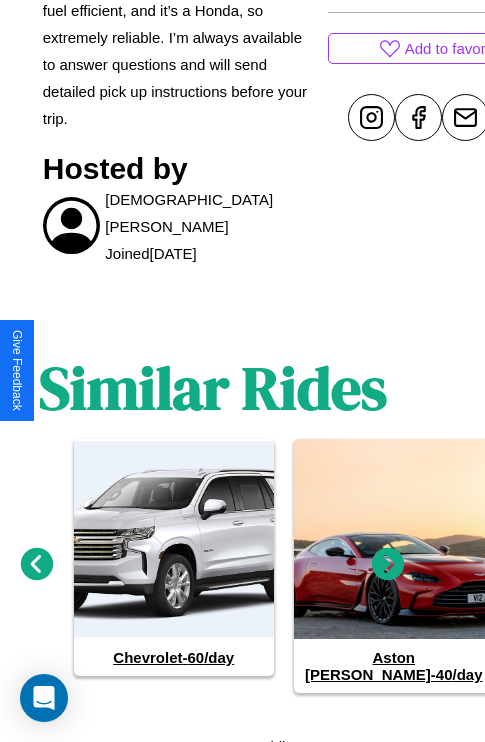 scroll, scrollTop: 427, scrollLeft: 84, axis: both 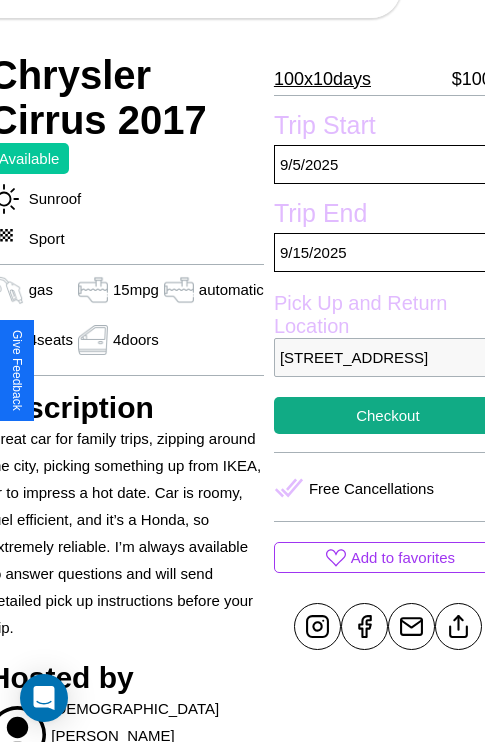 click on "8500 Fifth Street  Melbourne Victoria 15202 Australia" at bounding box center (388, 357) 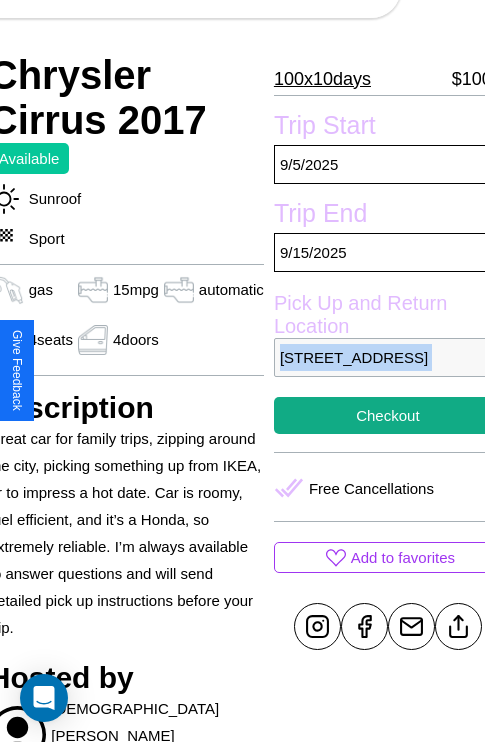 click on "8500 Fifth Street  Melbourne Victoria 15202 Australia" at bounding box center [388, 357] 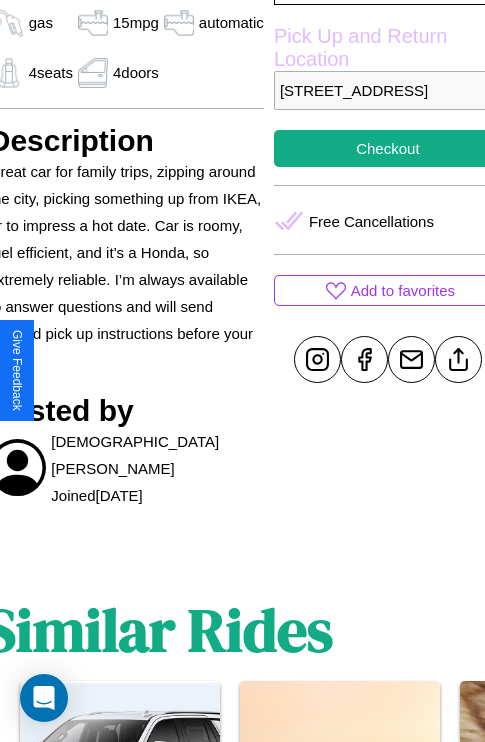 scroll, scrollTop: 710, scrollLeft: 84, axis: both 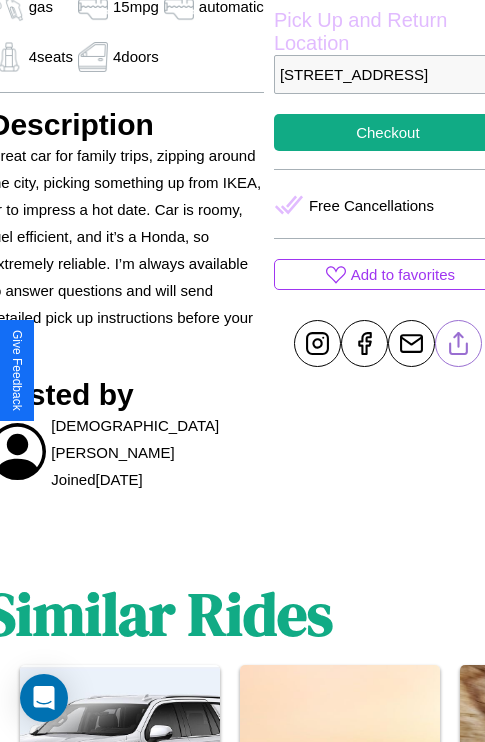 click 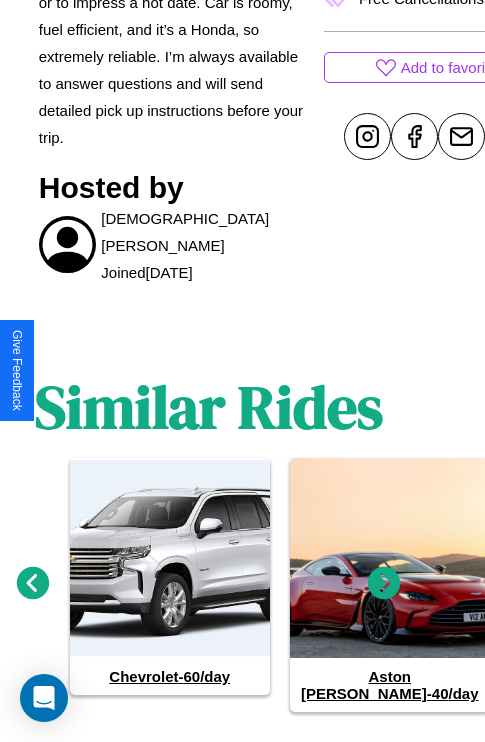 scroll, scrollTop: 936, scrollLeft: 30, axis: both 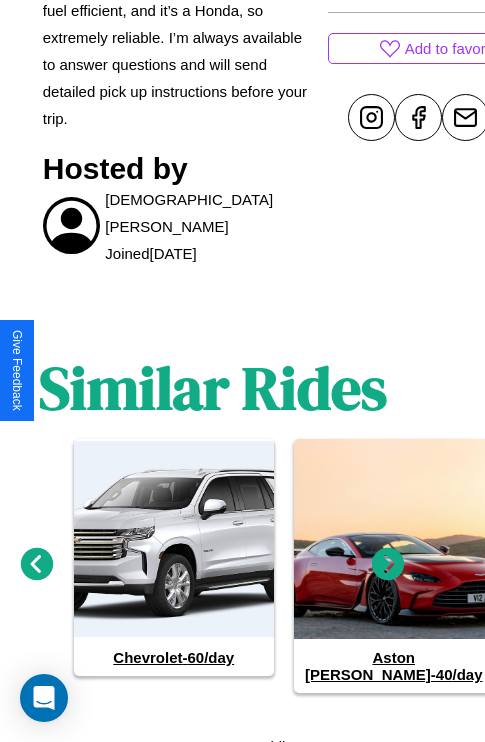 click 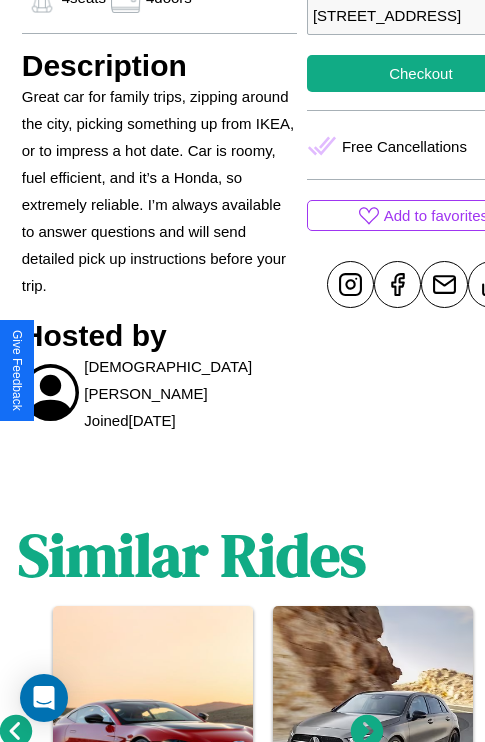 scroll, scrollTop: 499, scrollLeft: 84, axis: both 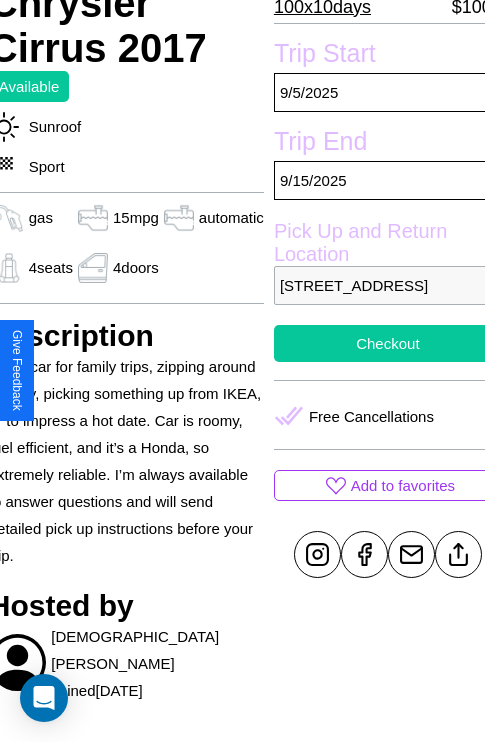 click on "Checkout" at bounding box center [388, 343] 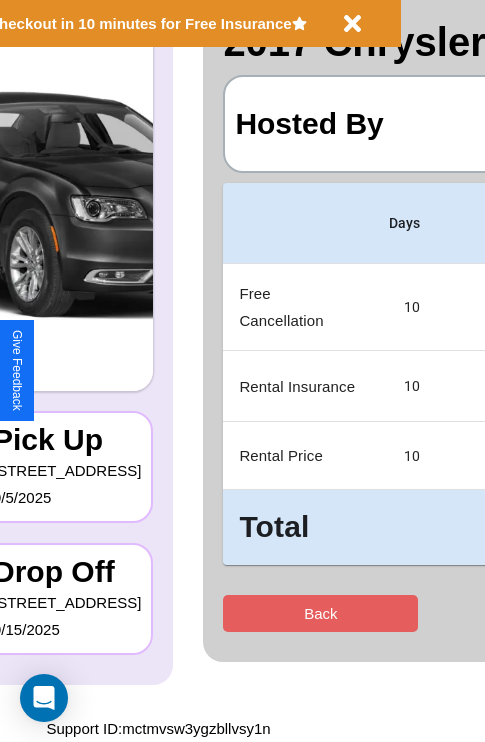scroll, scrollTop: 0, scrollLeft: 0, axis: both 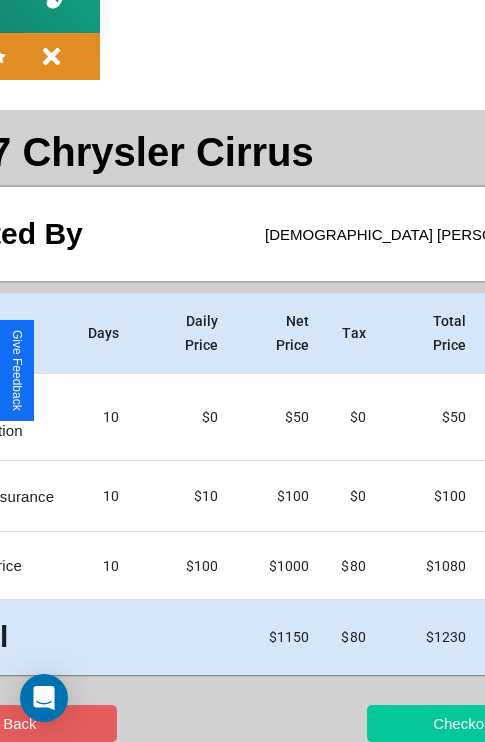 click on "Checkout" at bounding box center (464, 723) 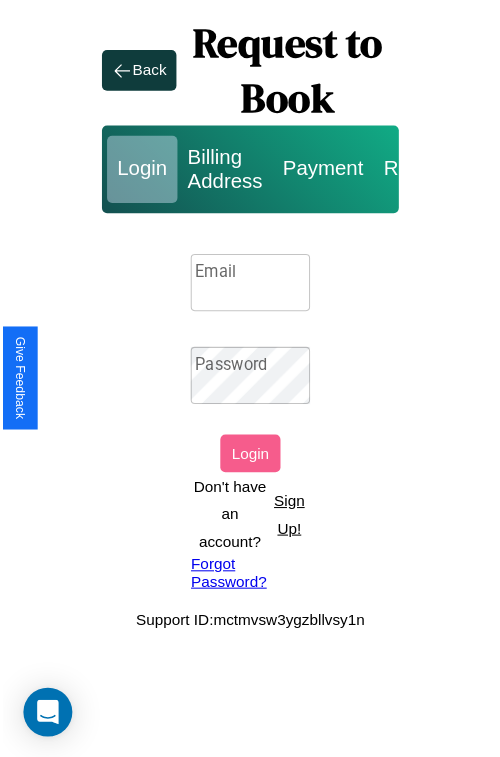 scroll, scrollTop: 0, scrollLeft: 0, axis: both 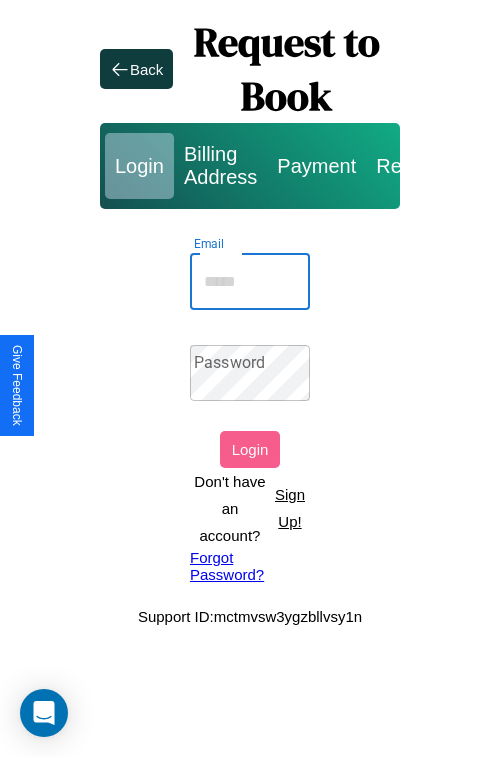 click on "Email" at bounding box center [250, 282] 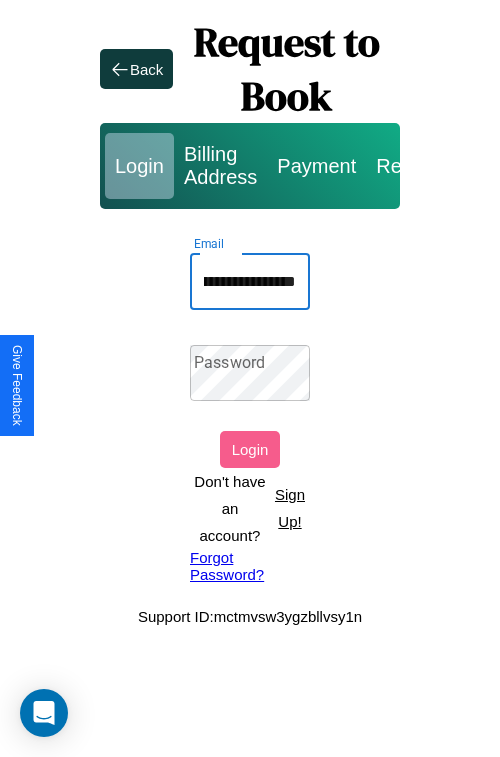 scroll, scrollTop: 0, scrollLeft: 94, axis: horizontal 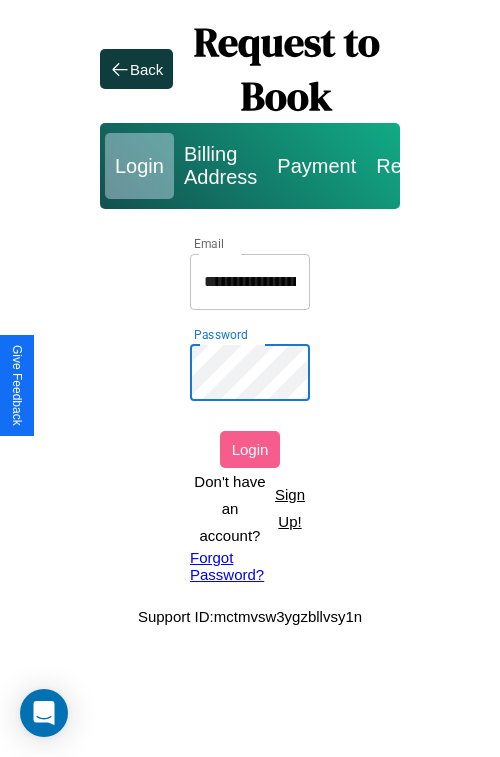 click on "Login" at bounding box center (250, 449) 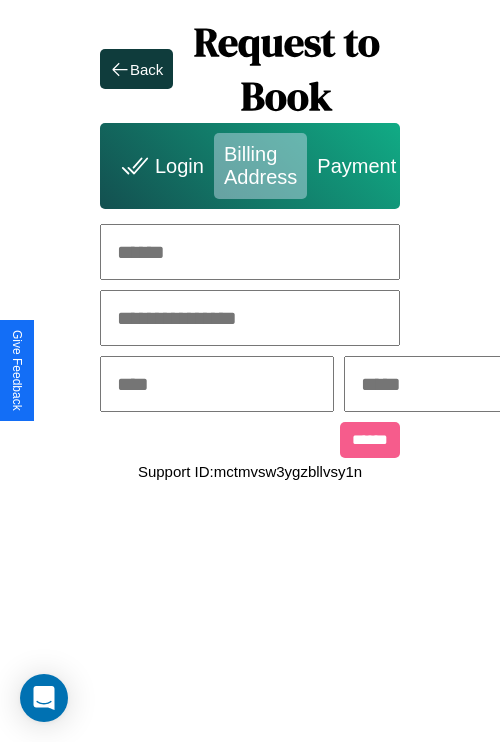 click at bounding box center [250, 252] 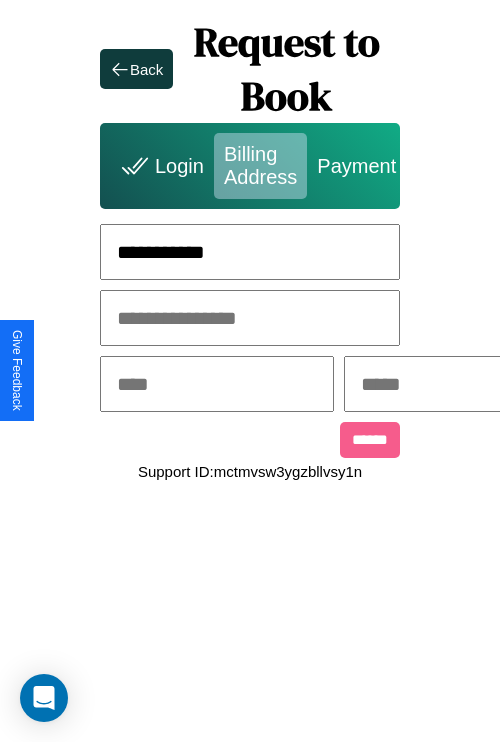 type on "**********" 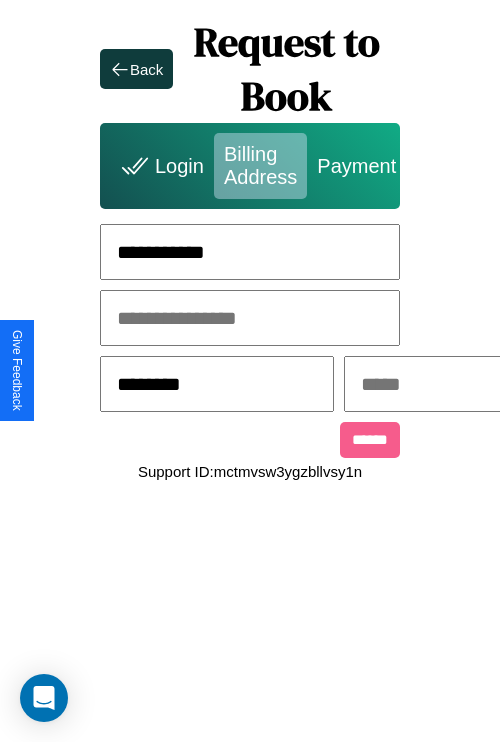 type on "********" 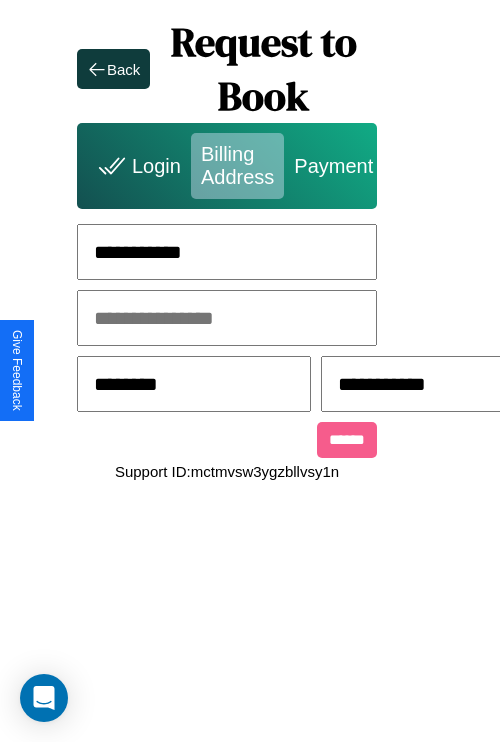 scroll, scrollTop: 0, scrollLeft: 517, axis: horizontal 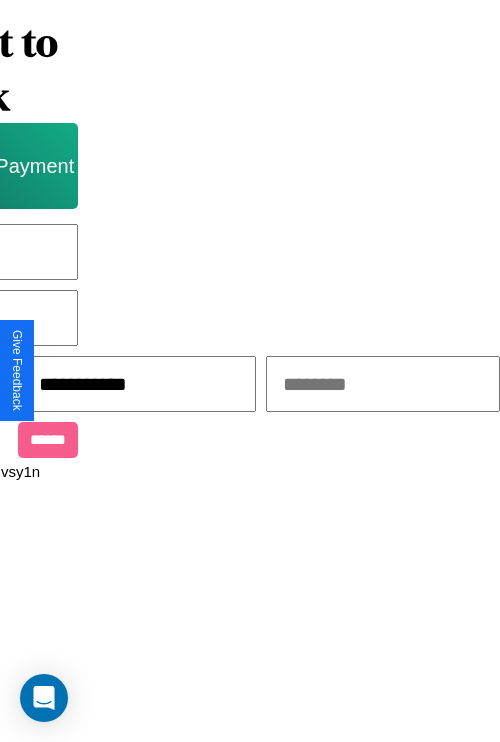 type on "**********" 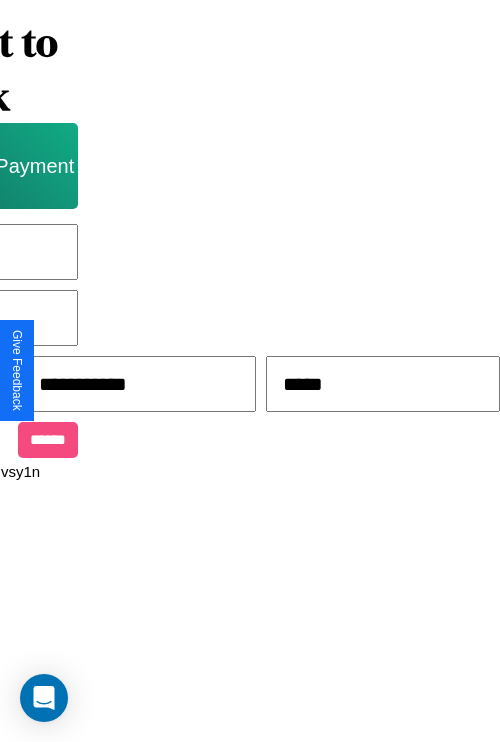 type on "*****" 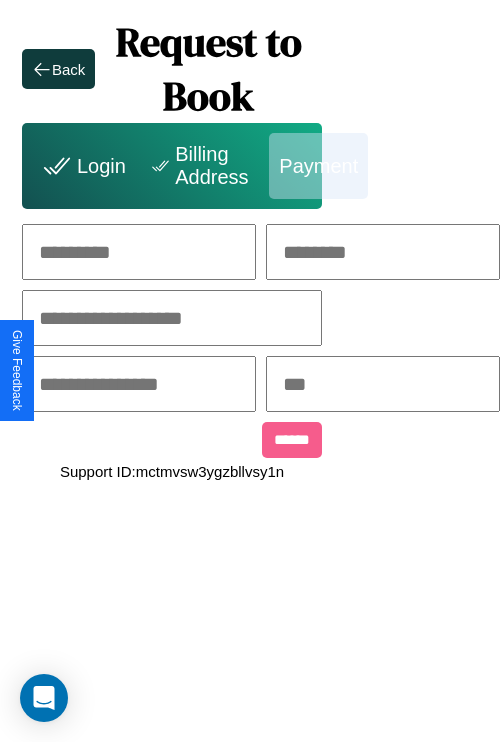 scroll, scrollTop: 0, scrollLeft: 208, axis: horizontal 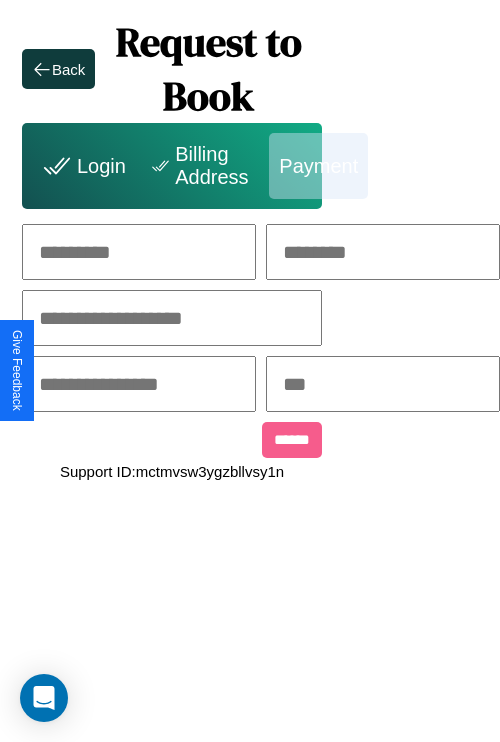 click at bounding box center (139, 252) 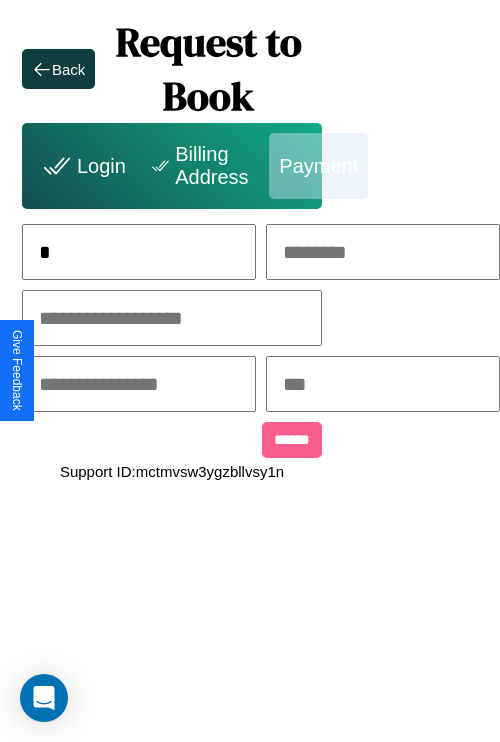 scroll, scrollTop: 0, scrollLeft: 131, axis: horizontal 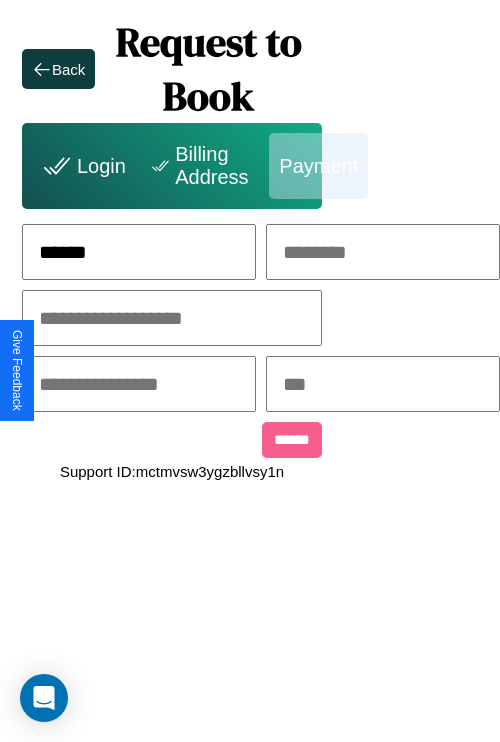 type on "******" 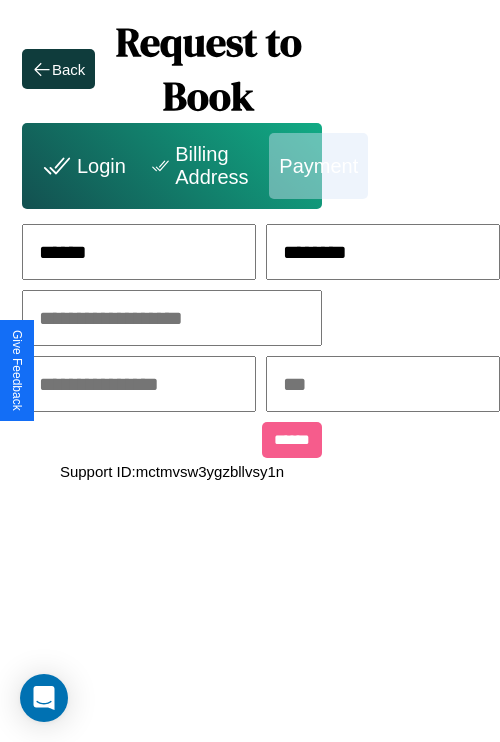 type on "********" 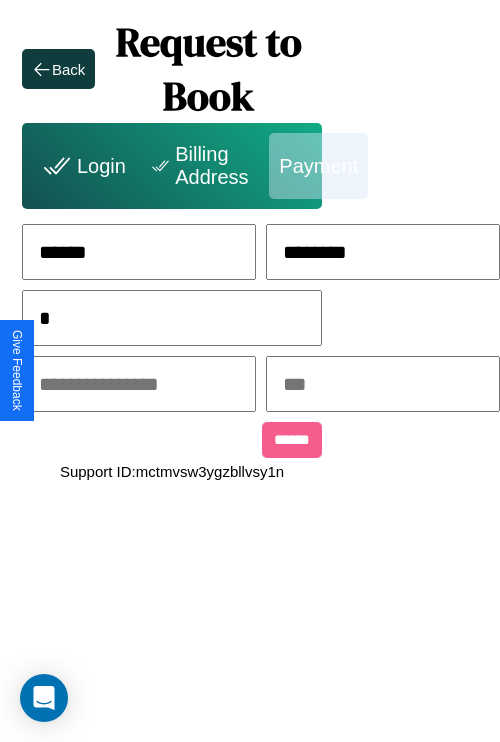 scroll, scrollTop: 0, scrollLeft: 128, axis: horizontal 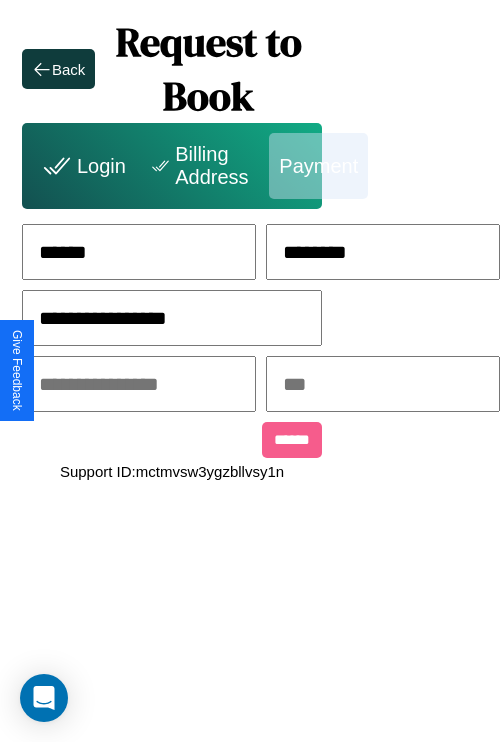 type on "**********" 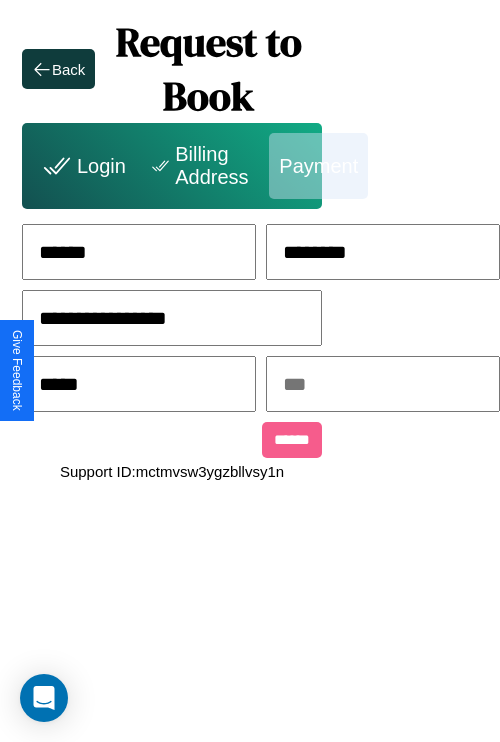 type on "*****" 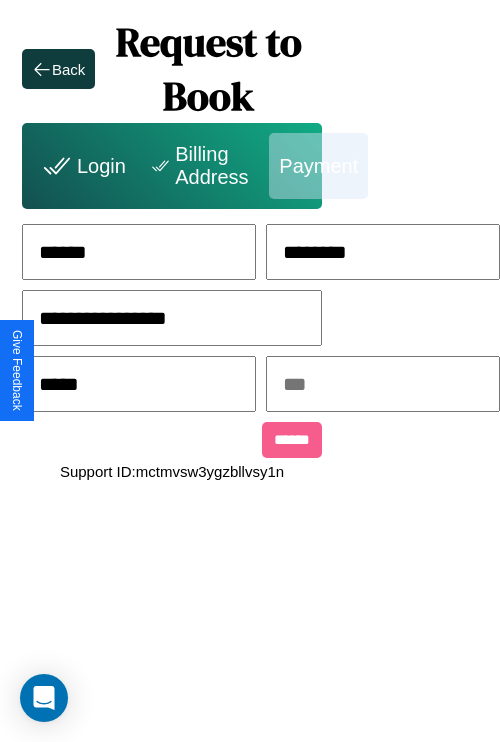 click at bounding box center (383, 384) 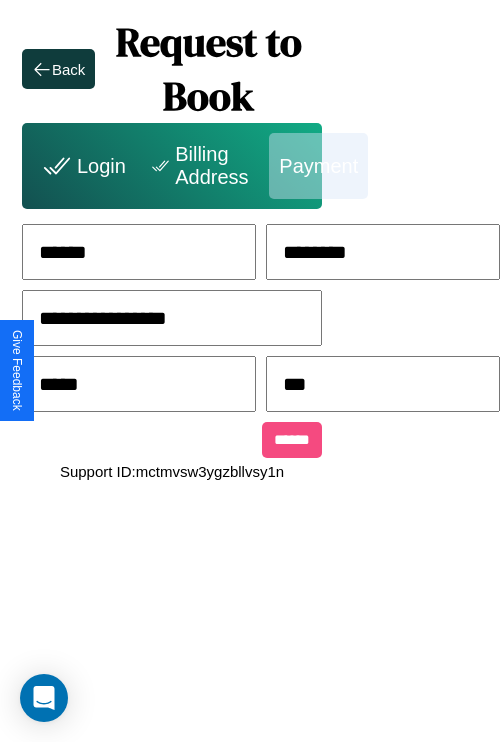 type on "***" 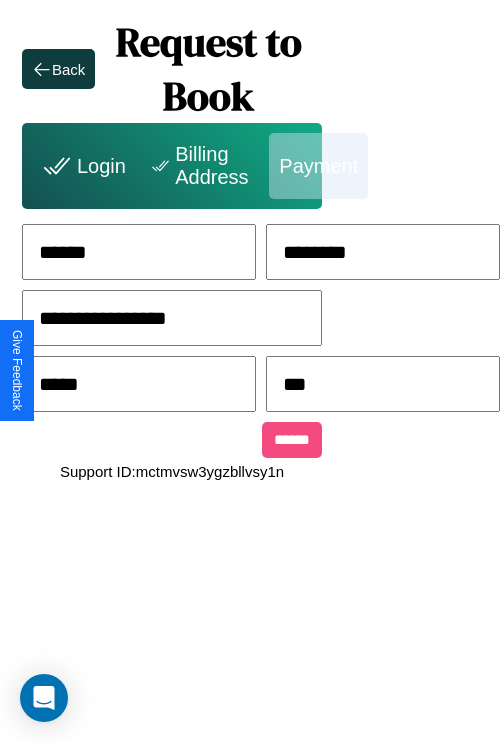 click on "******" at bounding box center (292, 440) 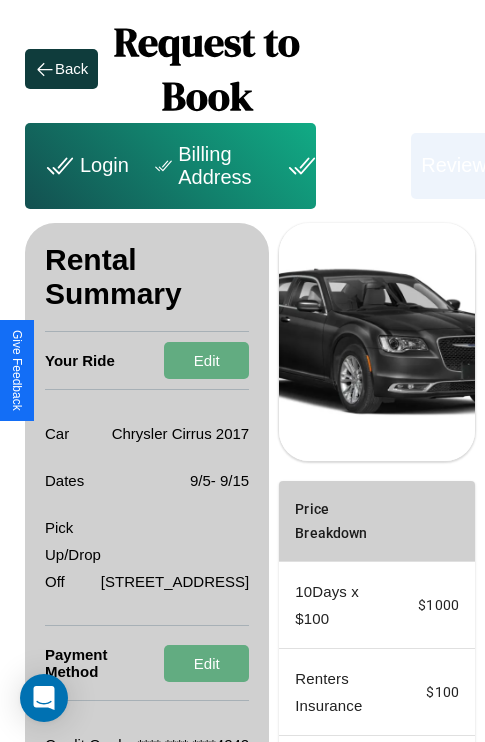 scroll, scrollTop: 382, scrollLeft: 72, axis: both 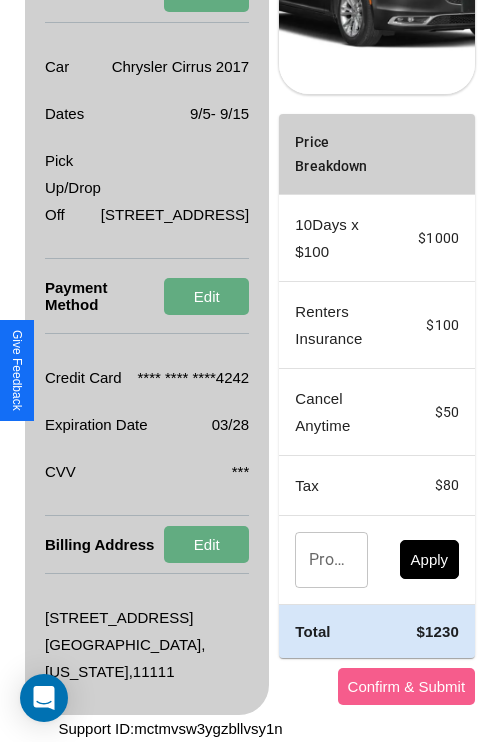 click on "Promo Code" at bounding box center (320, 560) 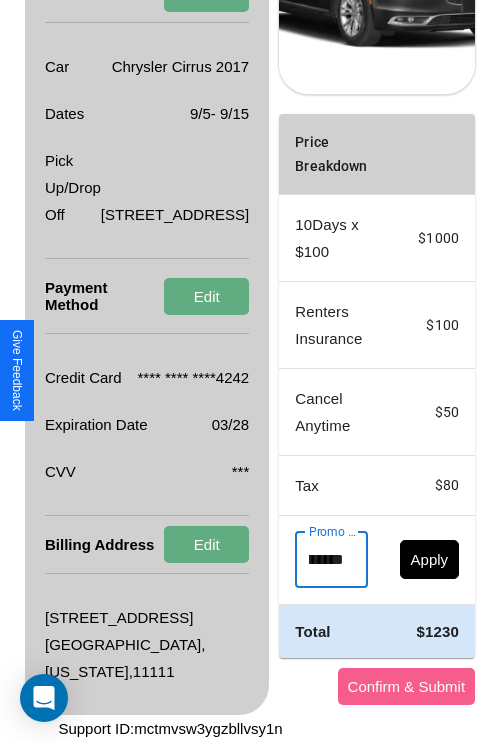 scroll, scrollTop: 0, scrollLeft: 50, axis: horizontal 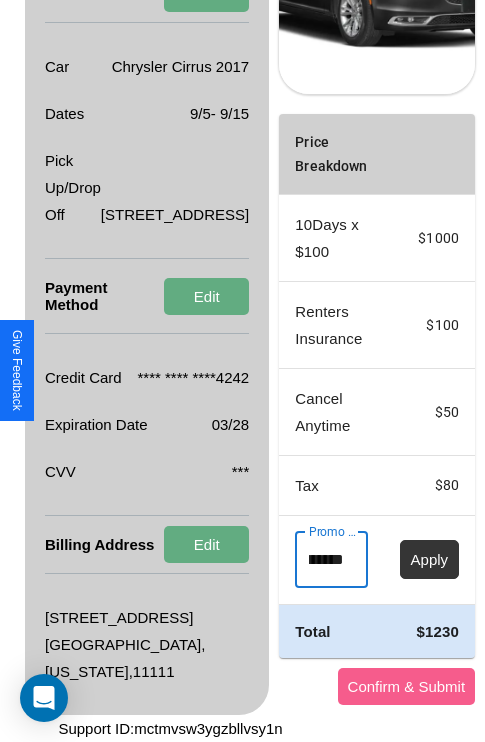 type on "********" 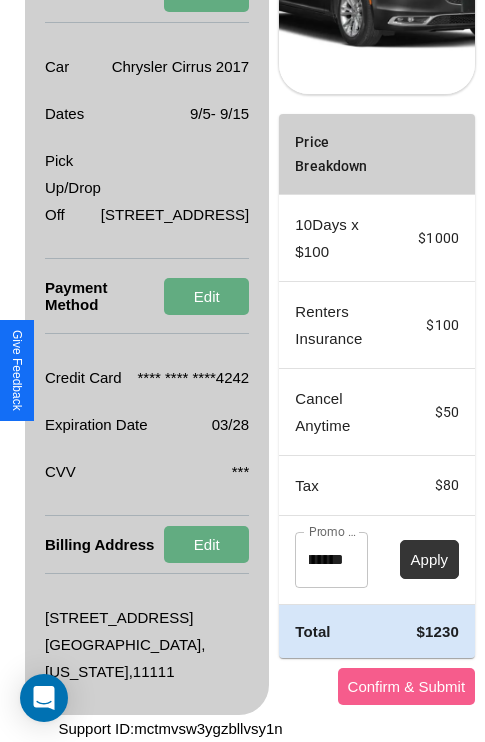 scroll, scrollTop: 0, scrollLeft: 0, axis: both 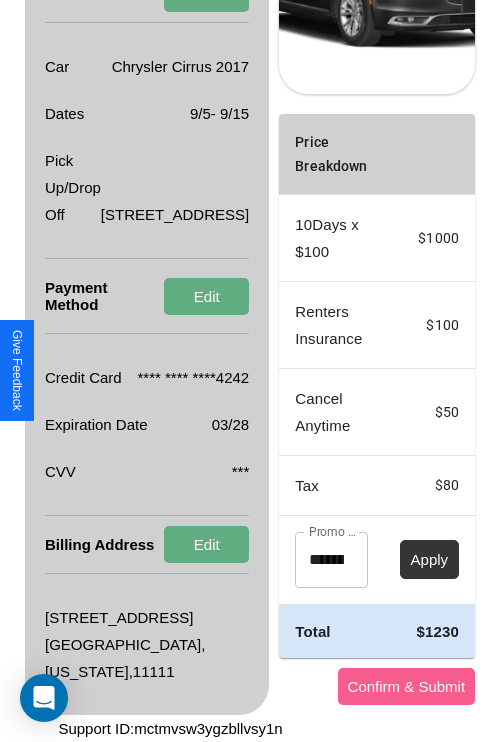 click on "Apply" at bounding box center (430, 559) 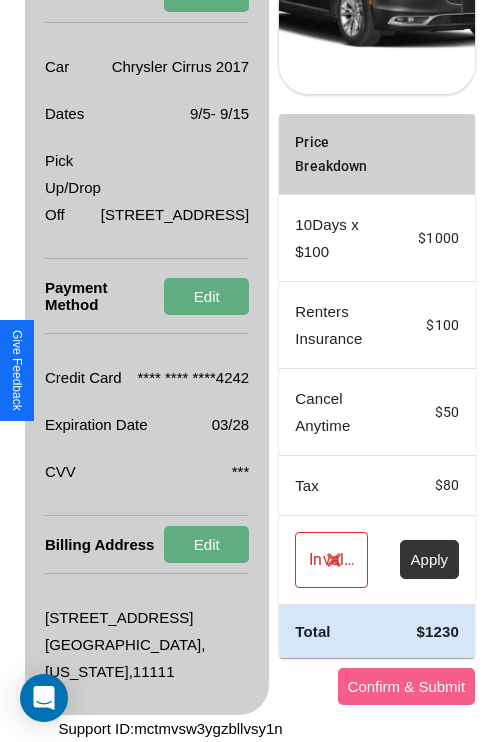 scroll, scrollTop: 536, scrollLeft: 72, axis: both 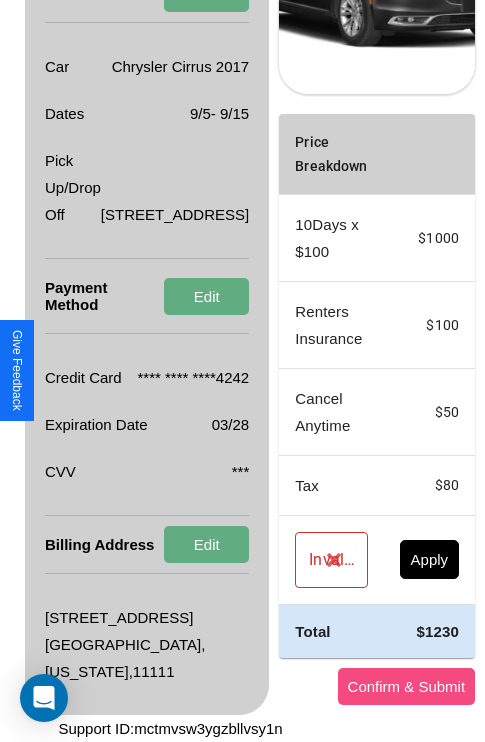 click on "Confirm & Submit" at bounding box center (407, 686) 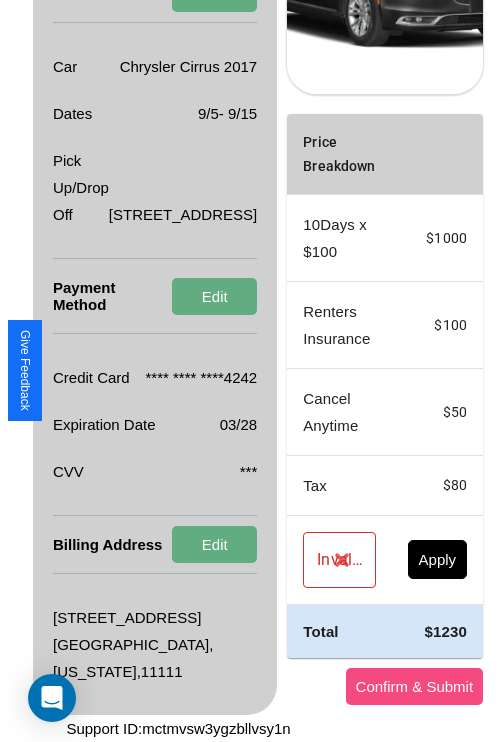 scroll, scrollTop: 0, scrollLeft: 72, axis: horizontal 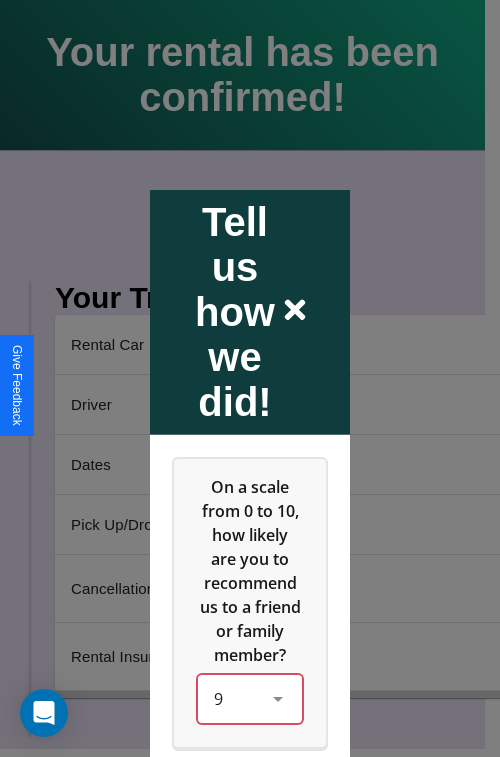 click on "9" at bounding box center [250, 698] 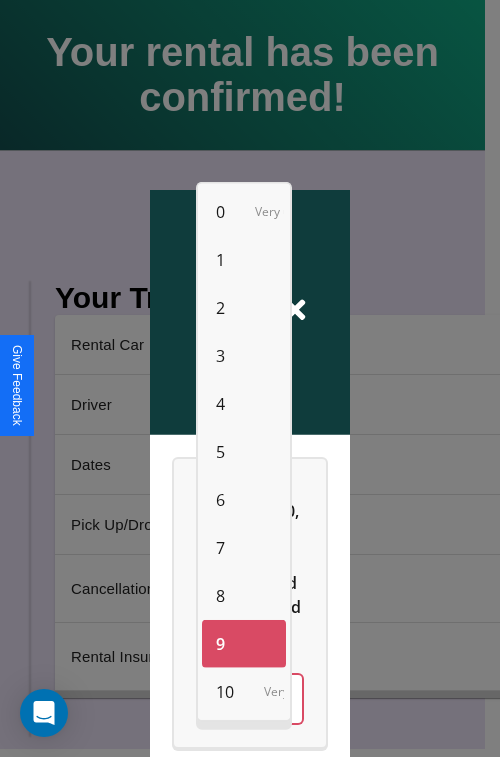 click on "6" at bounding box center [220, 500] 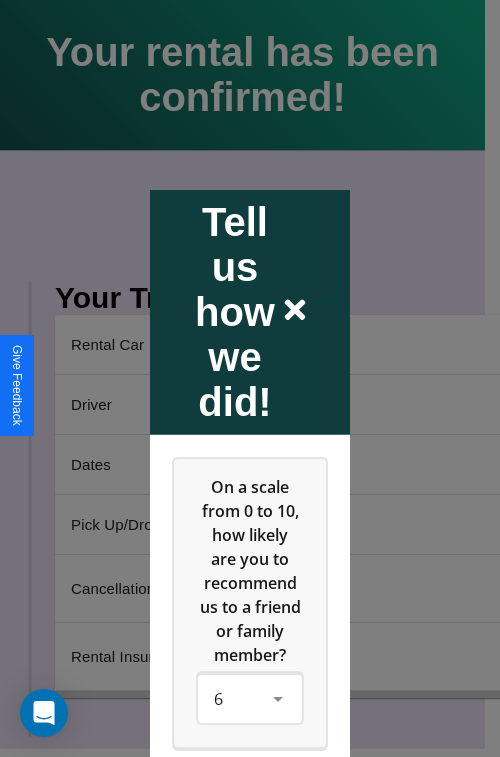 click 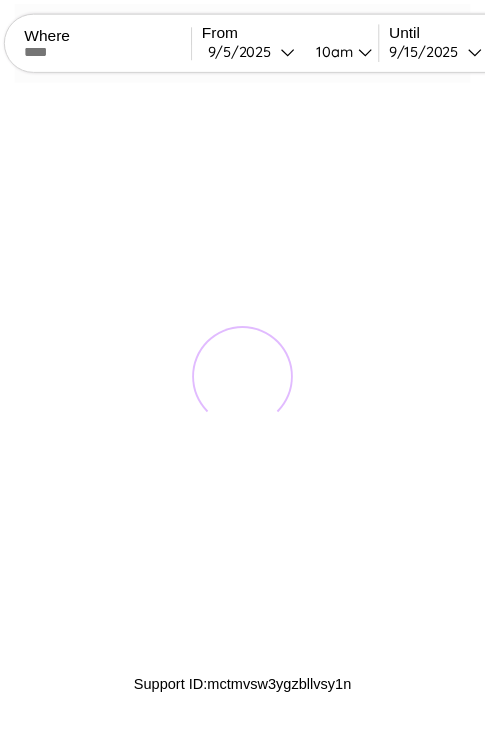 scroll, scrollTop: 0, scrollLeft: 0, axis: both 